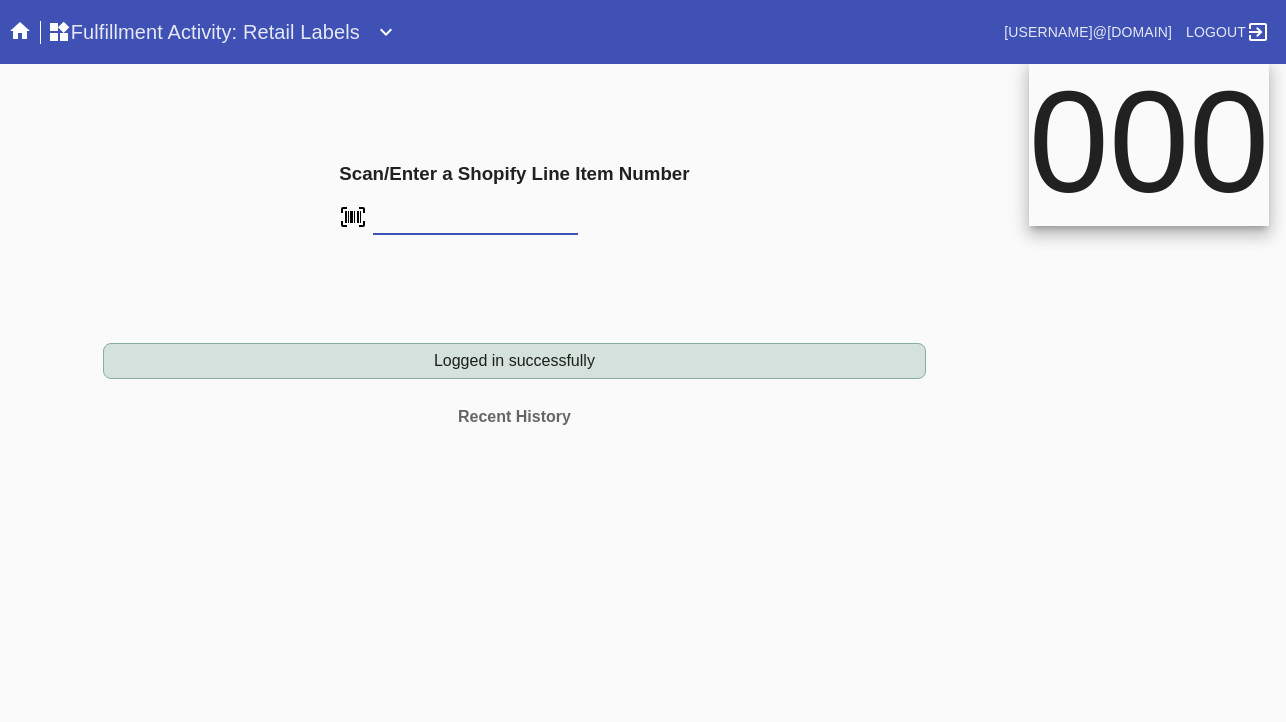 scroll, scrollTop: 0, scrollLeft: 0, axis: both 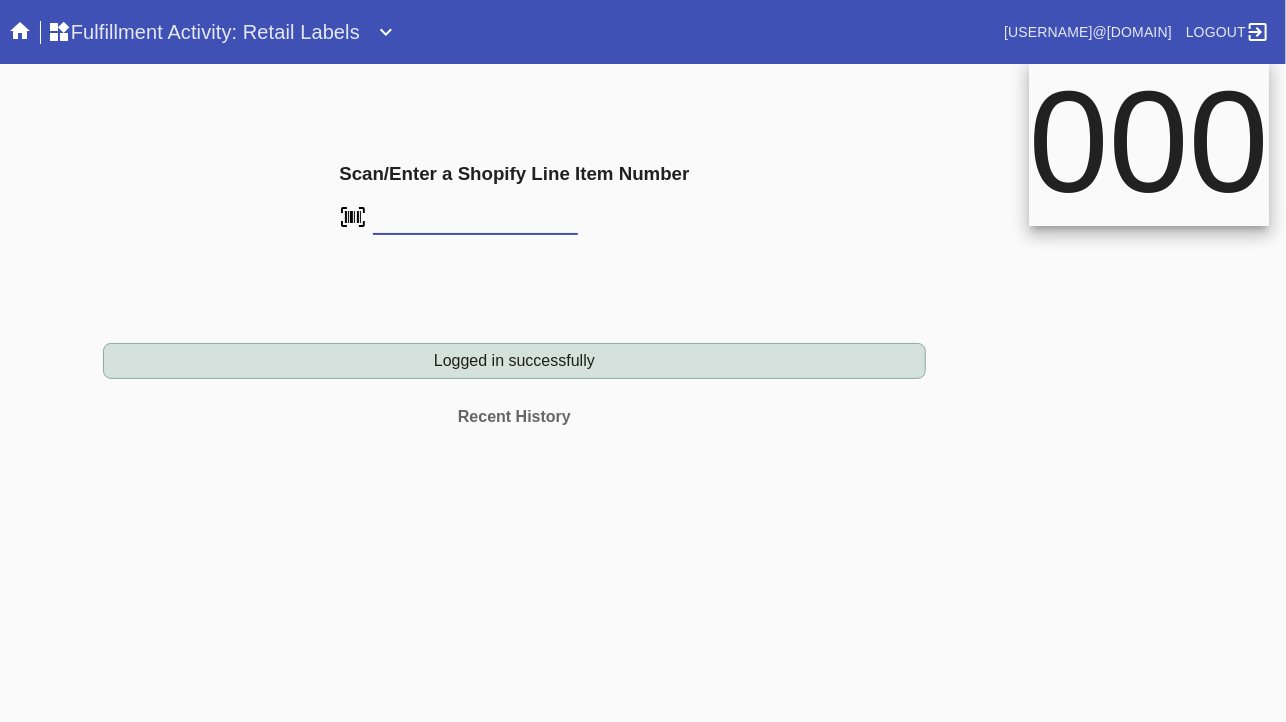 click at bounding box center [475, 220] 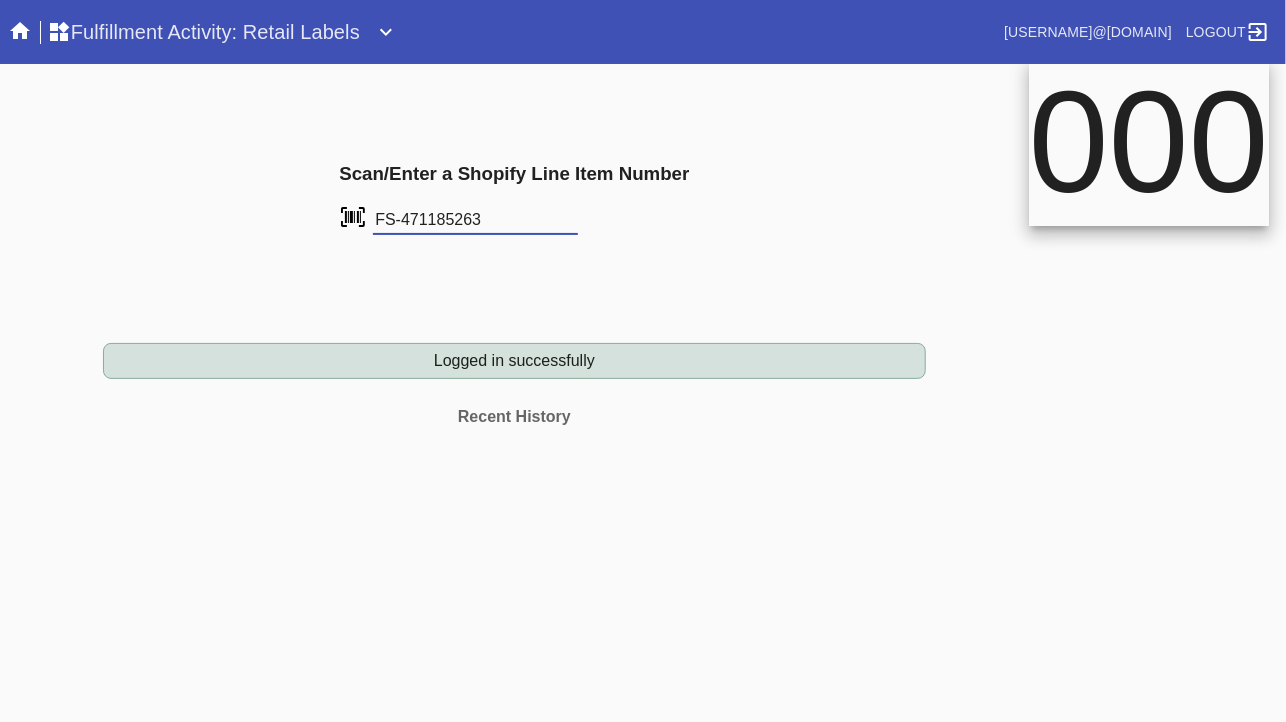 type on "FS-471185263" 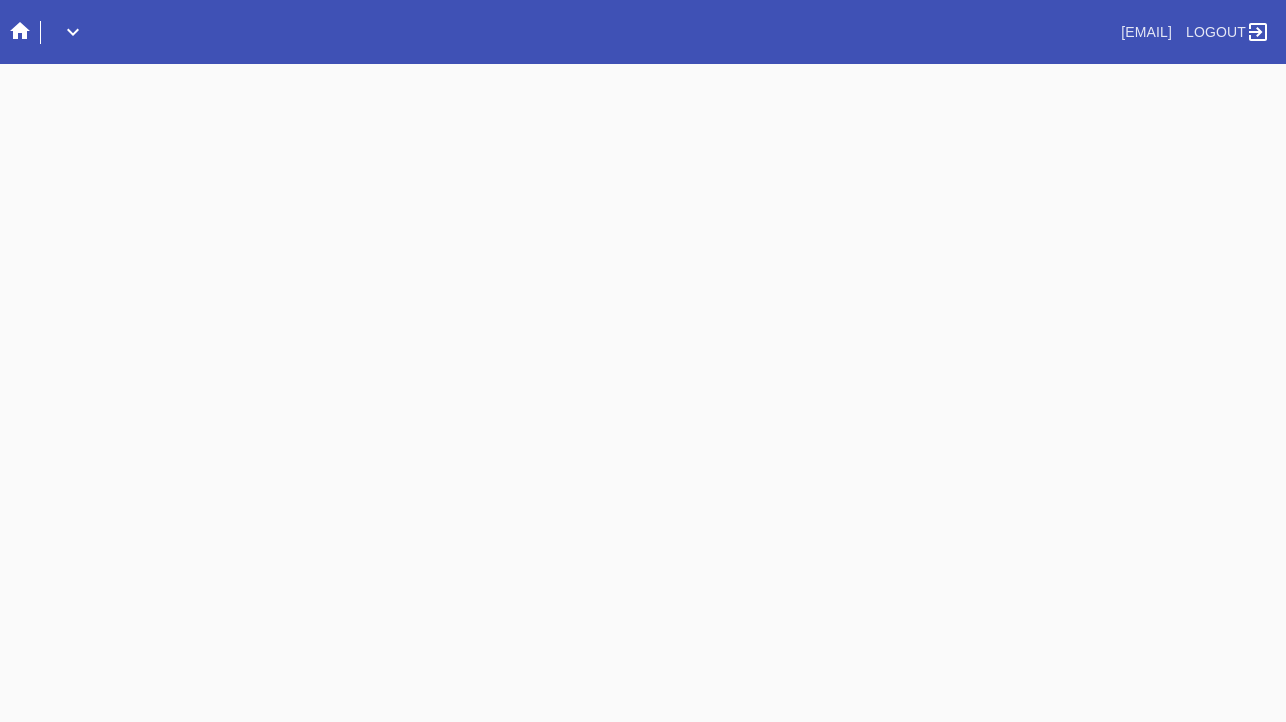 scroll, scrollTop: 0, scrollLeft: 0, axis: both 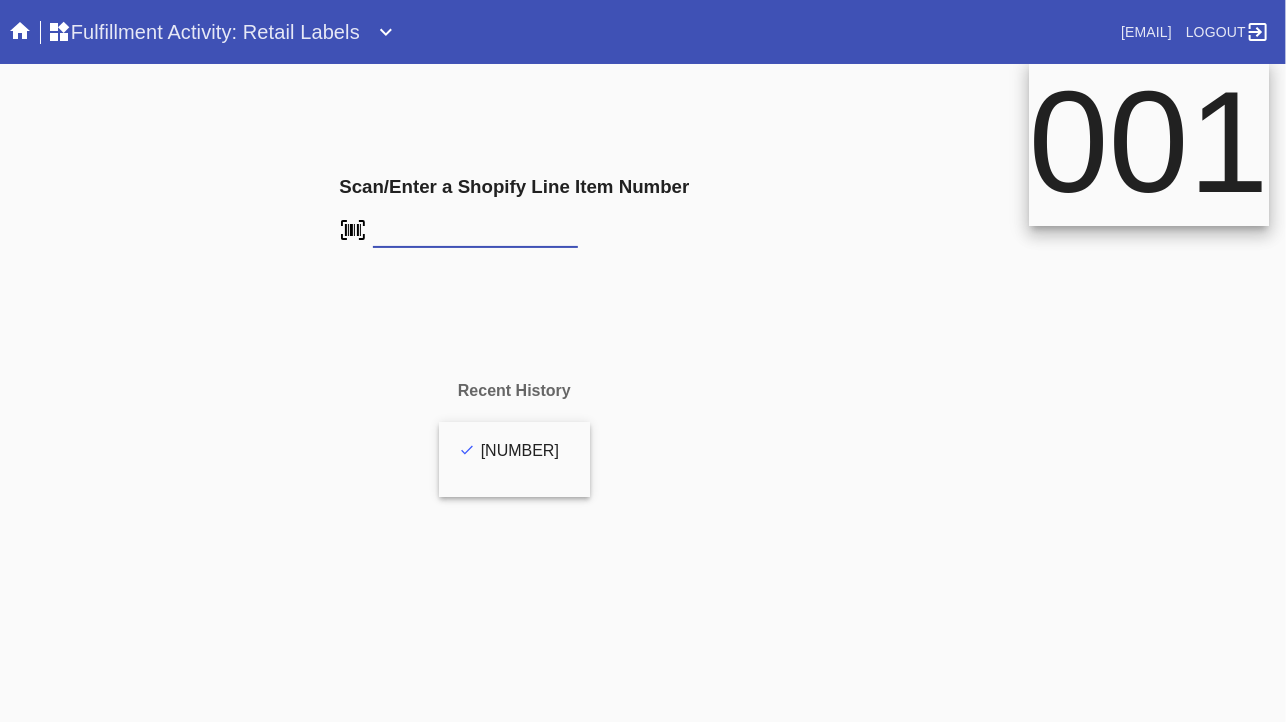 click at bounding box center [0, 0] 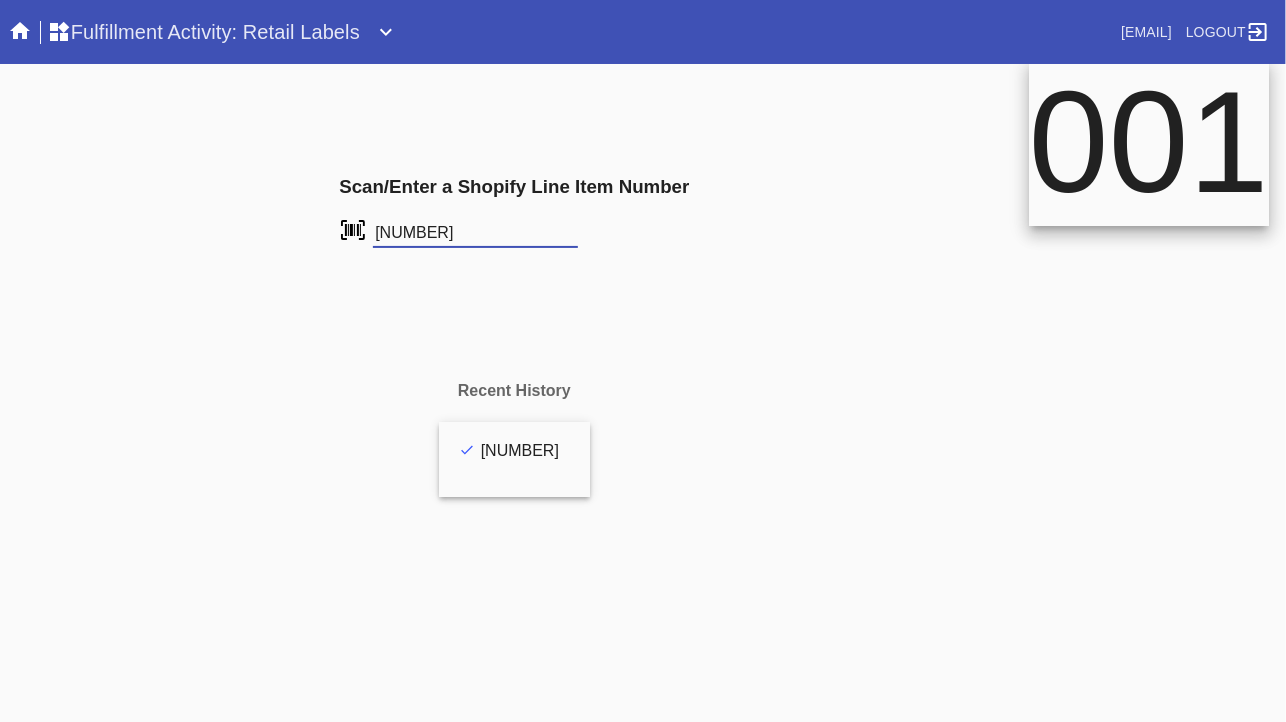 type on "FS-483740878" 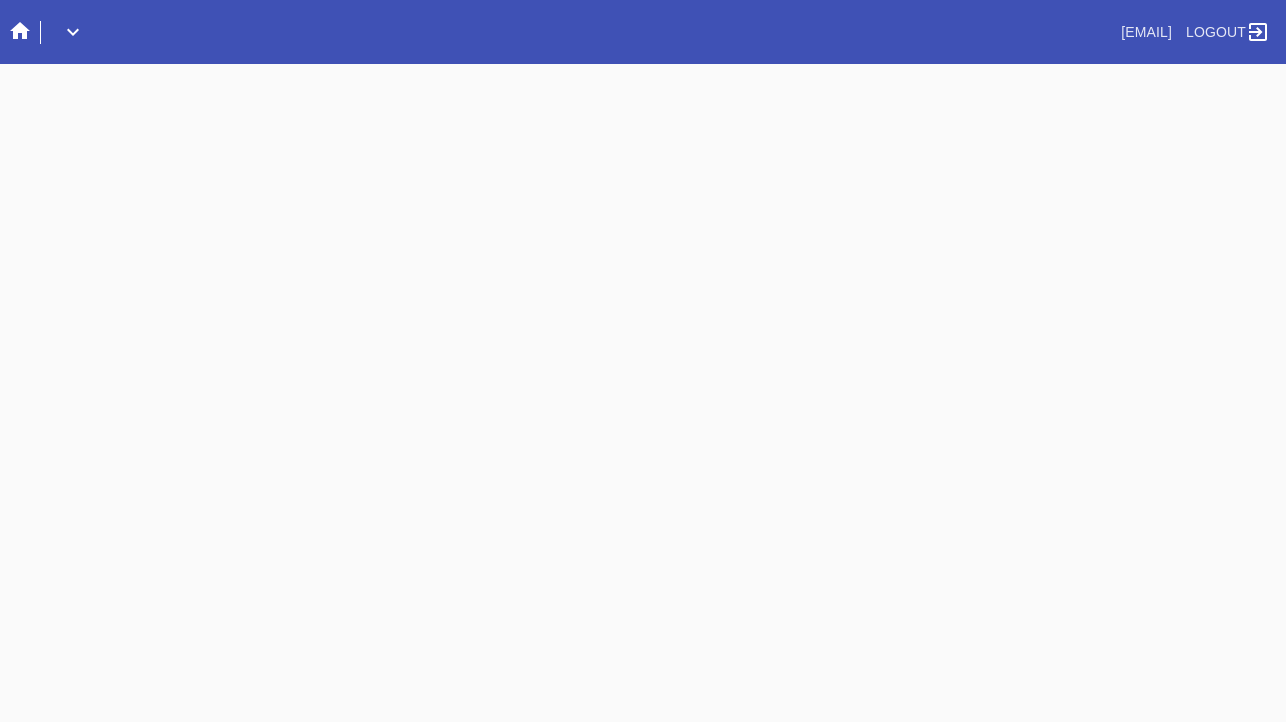 scroll, scrollTop: 0, scrollLeft: 0, axis: both 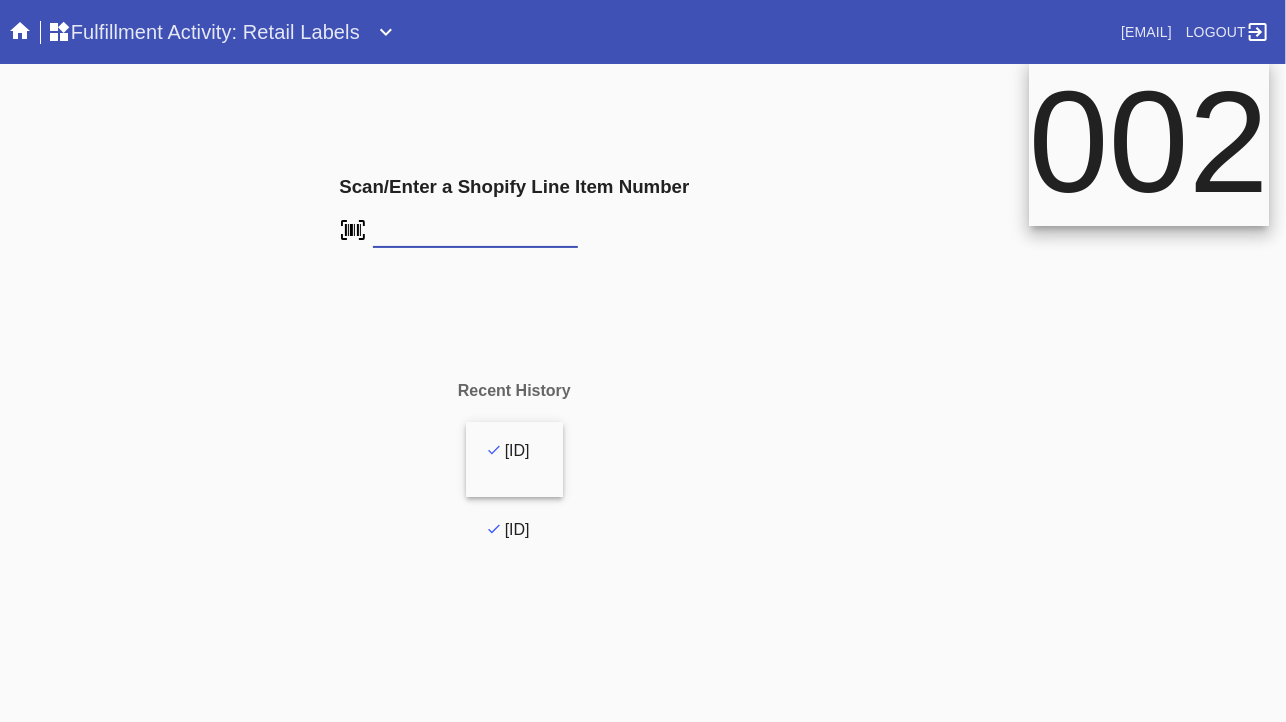 click at bounding box center (0, 0) 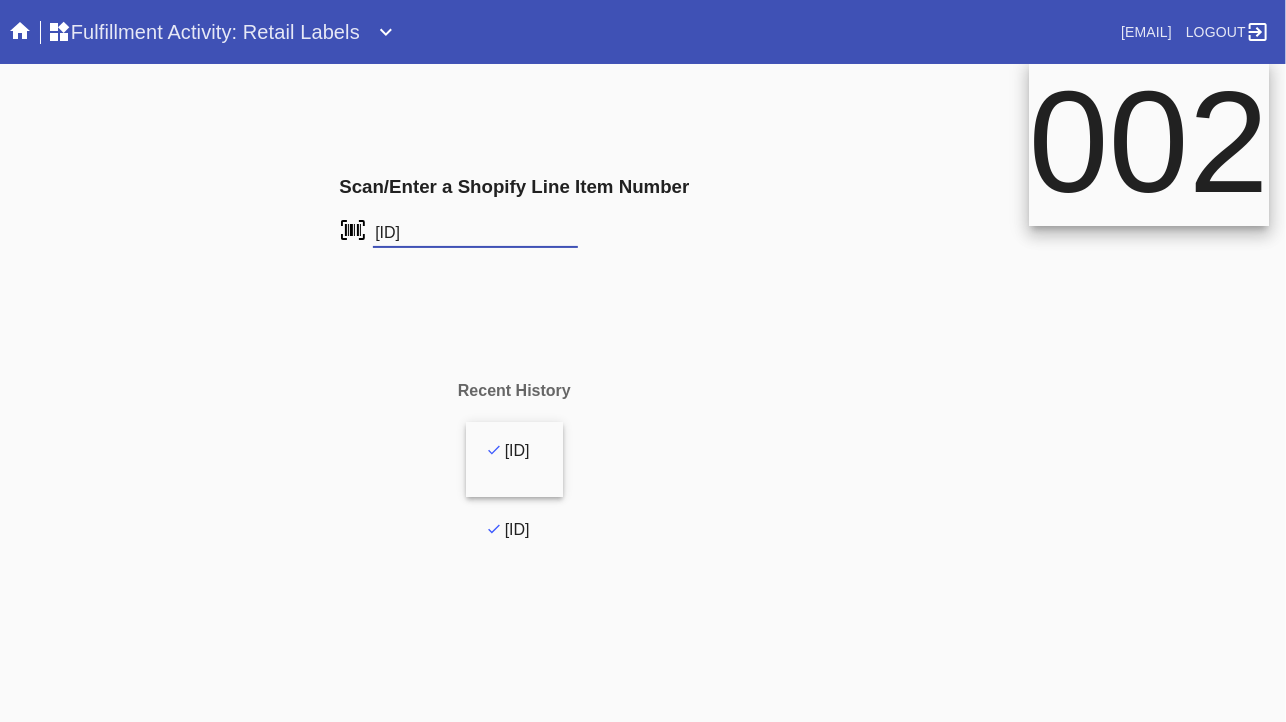 type on "FS-226785641" 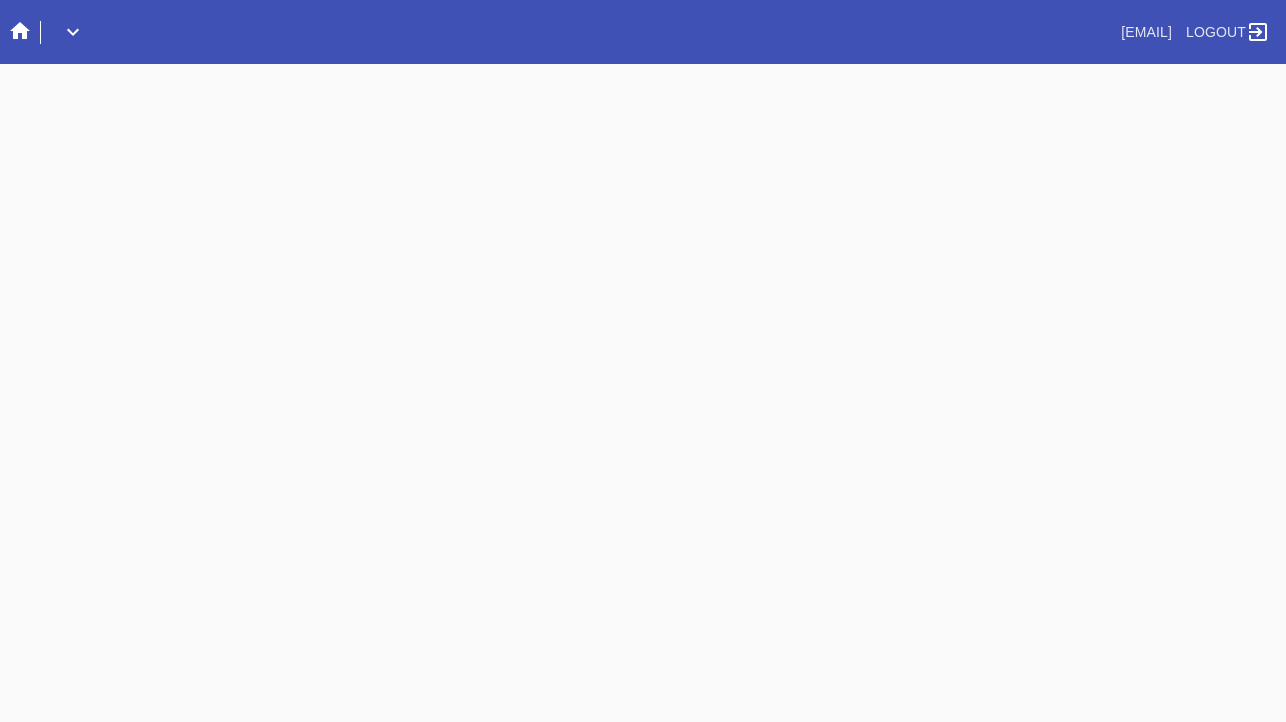 scroll, scrollTop: 0, scrollLeft: 0, axis: both 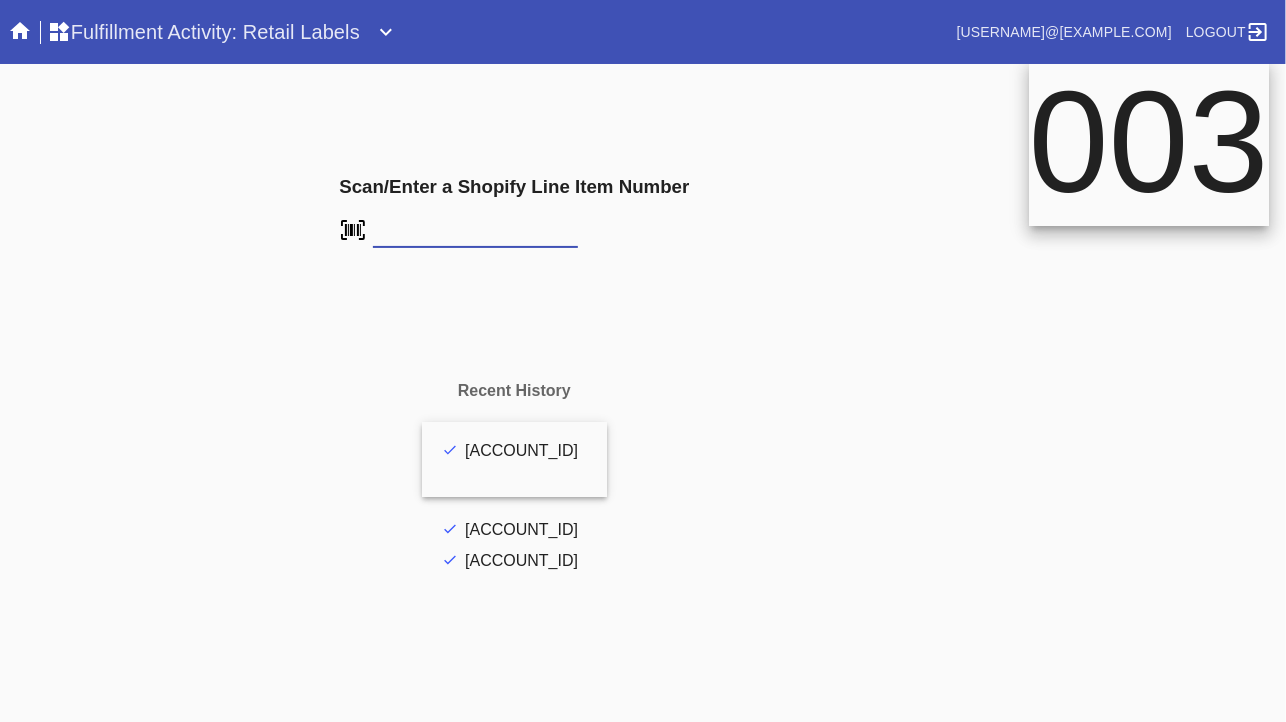 click at bounding box center [0, 0] 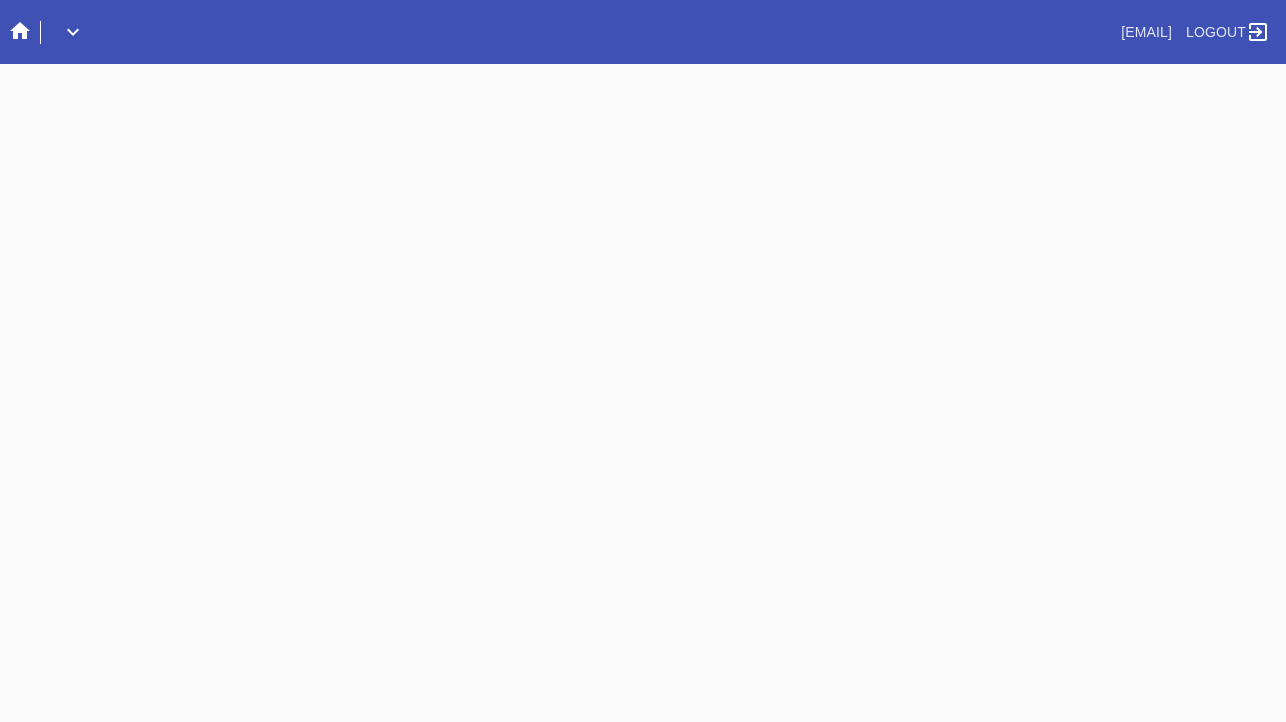 scroll, scrollTop: 0, scrollLeft: 0, axis: both 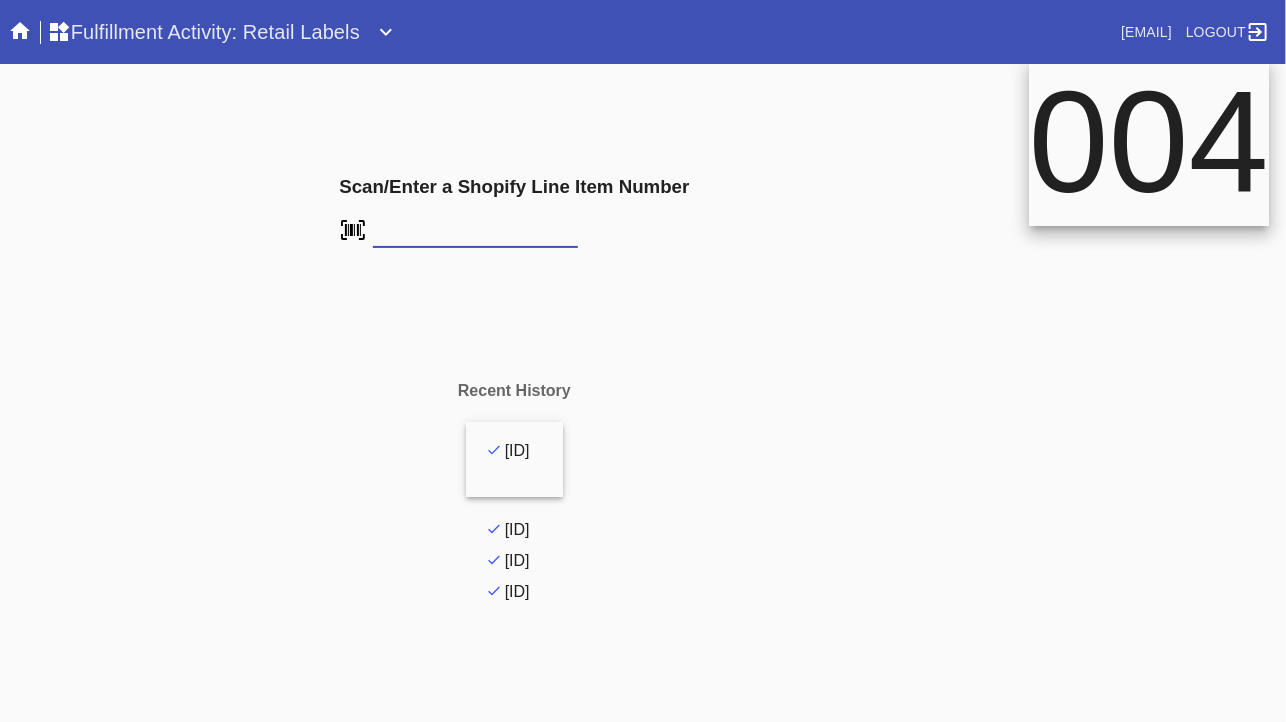 click at bounding box center (0, 0) 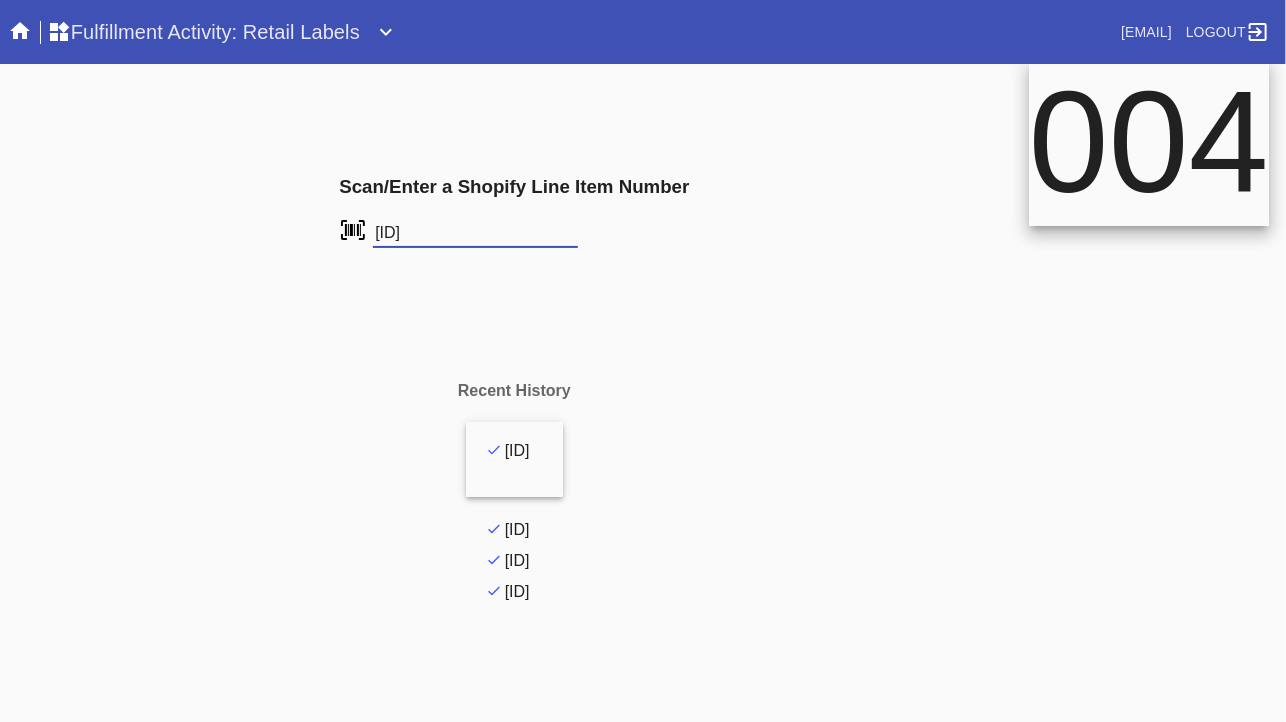 type on "[ID]" 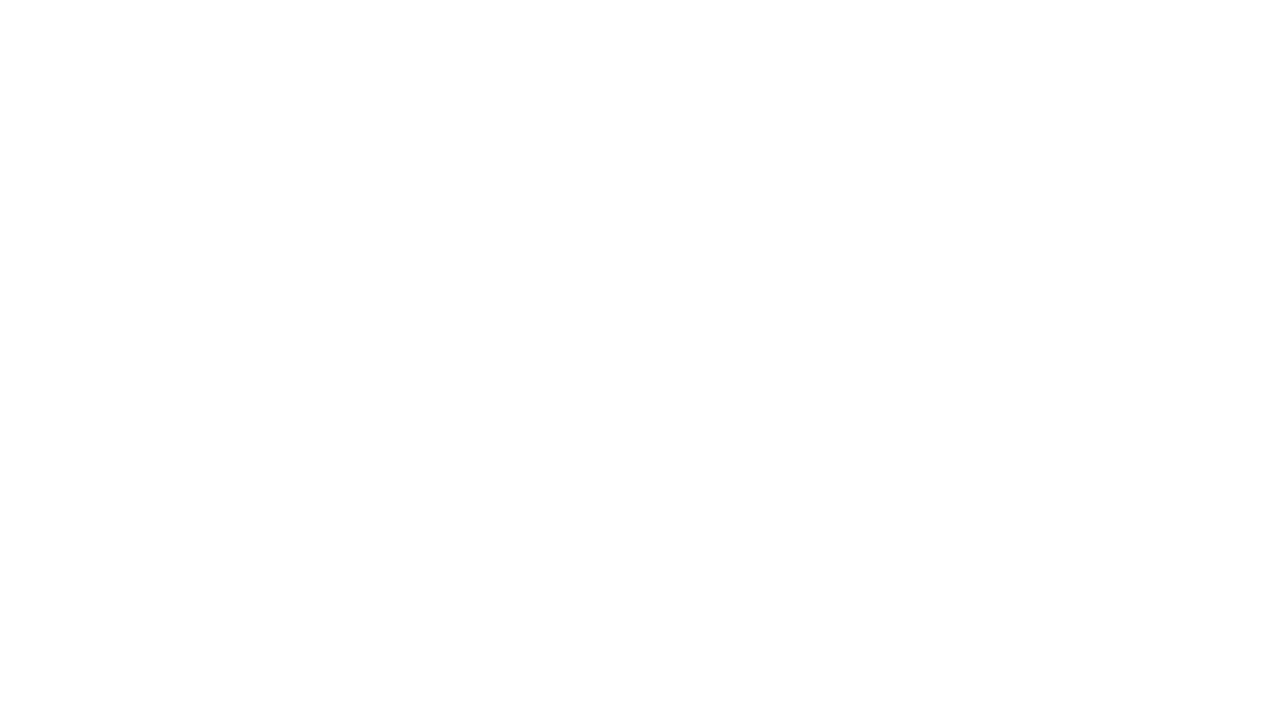 scroll, scrollTop: 0, scrollLeft: 0, axis: both 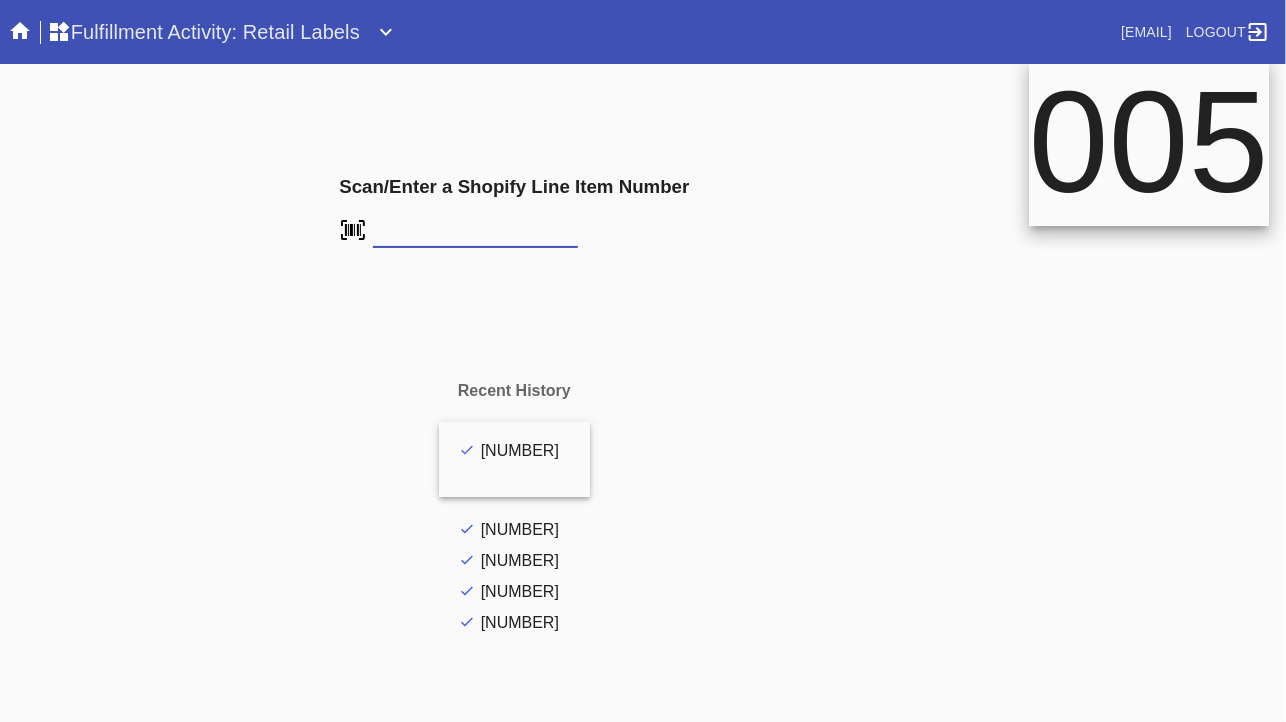 click at bounding box center [0, 0] 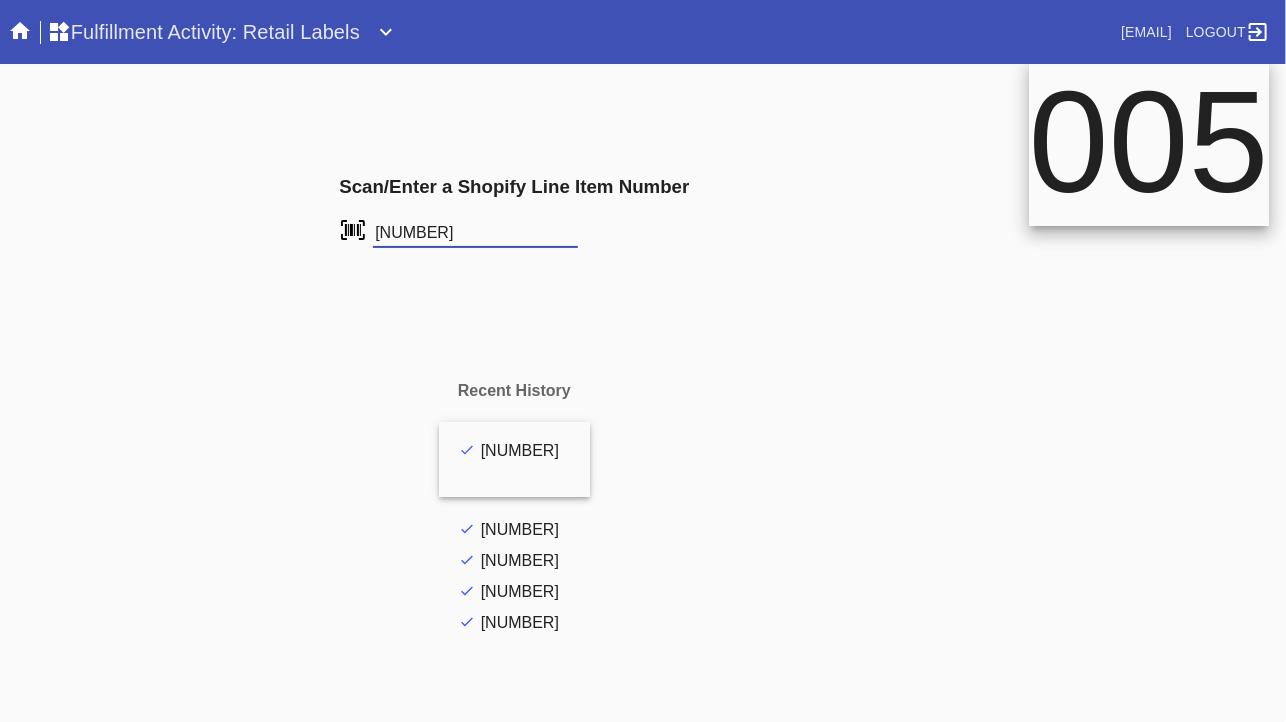 type on "[NUMBER]" 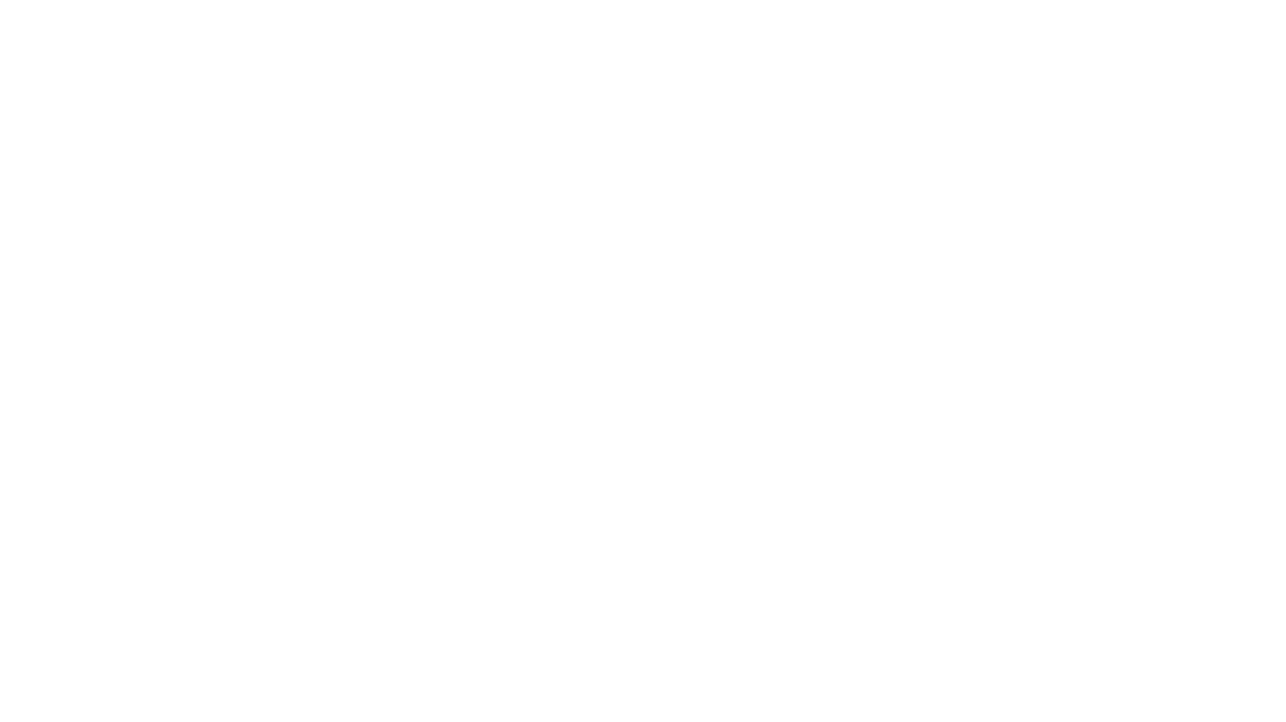 scroll, scrollTop: 0, scrollLeft: 0, axis: both 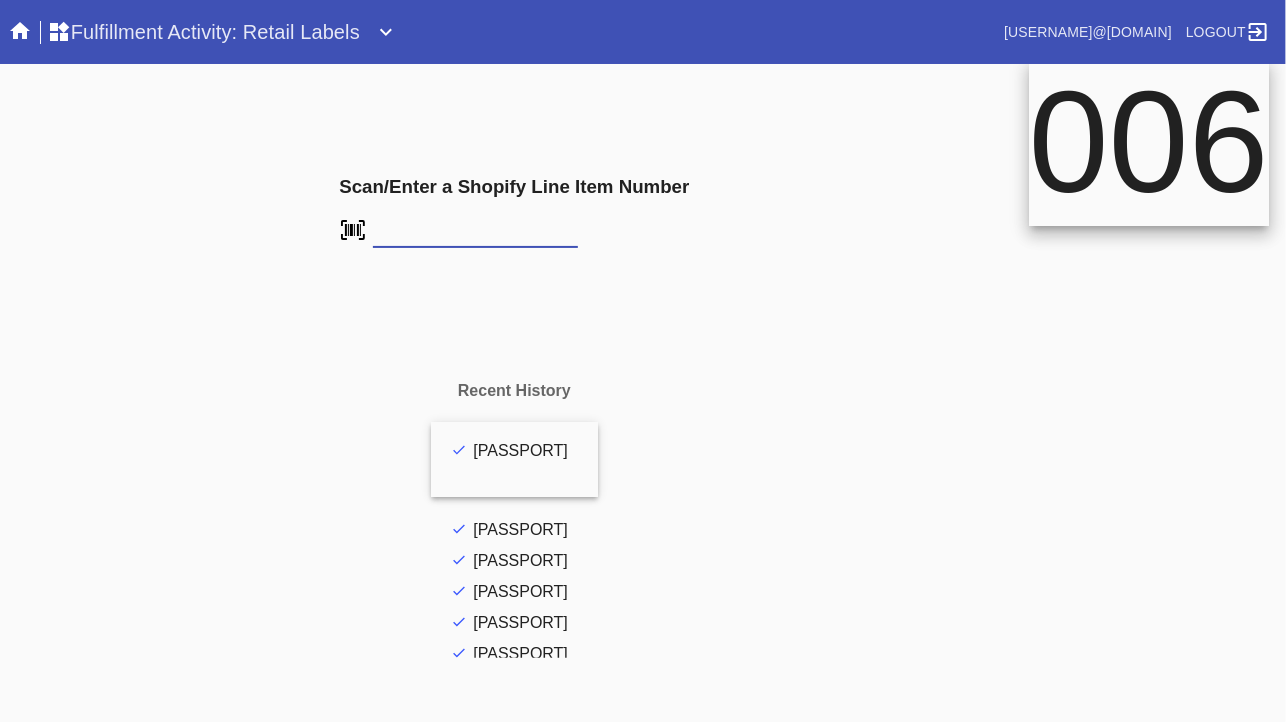 click at bounding box center [0, 0] 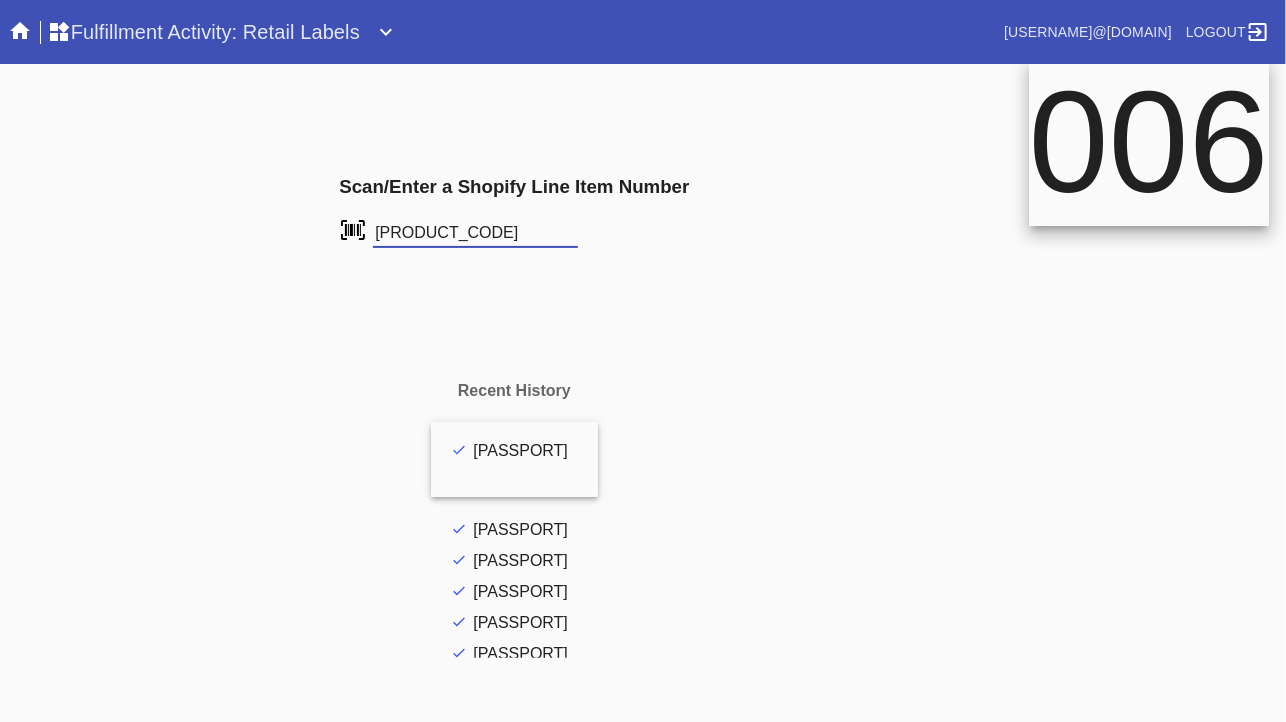 type on "FS-226785641" 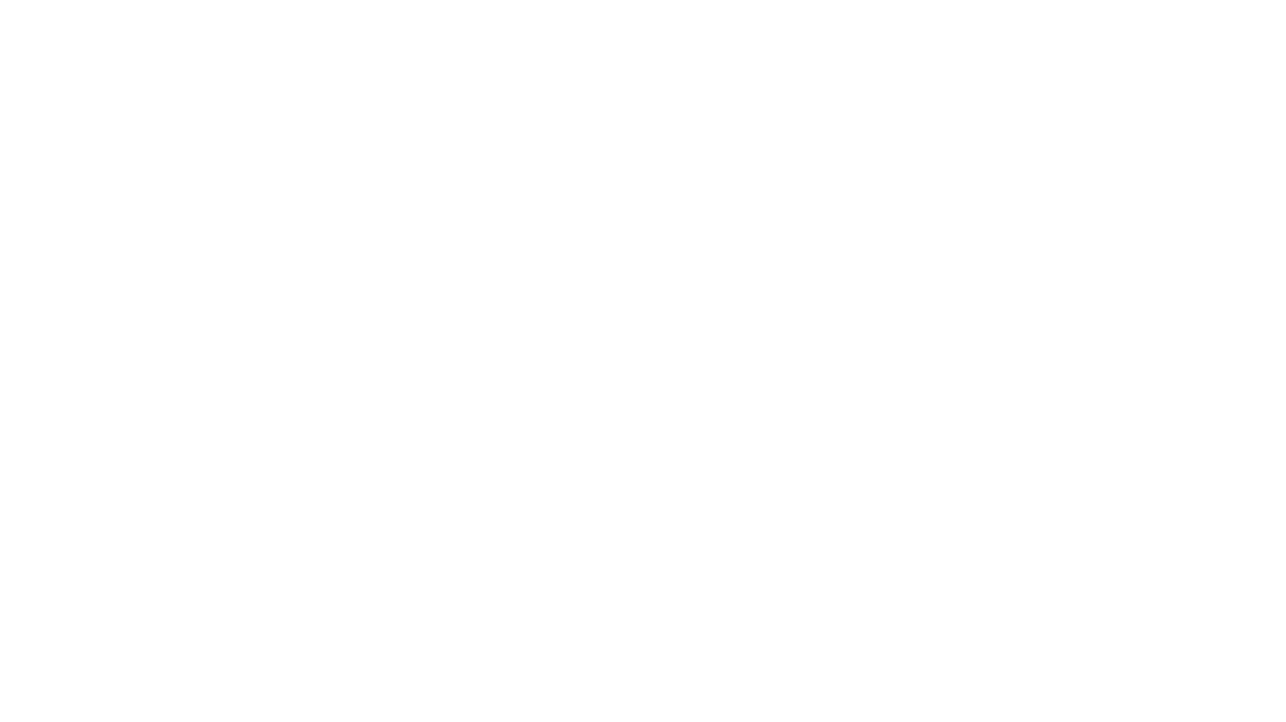 scroll, scrollTop: 0, scrollLeft: 0, axis: both 